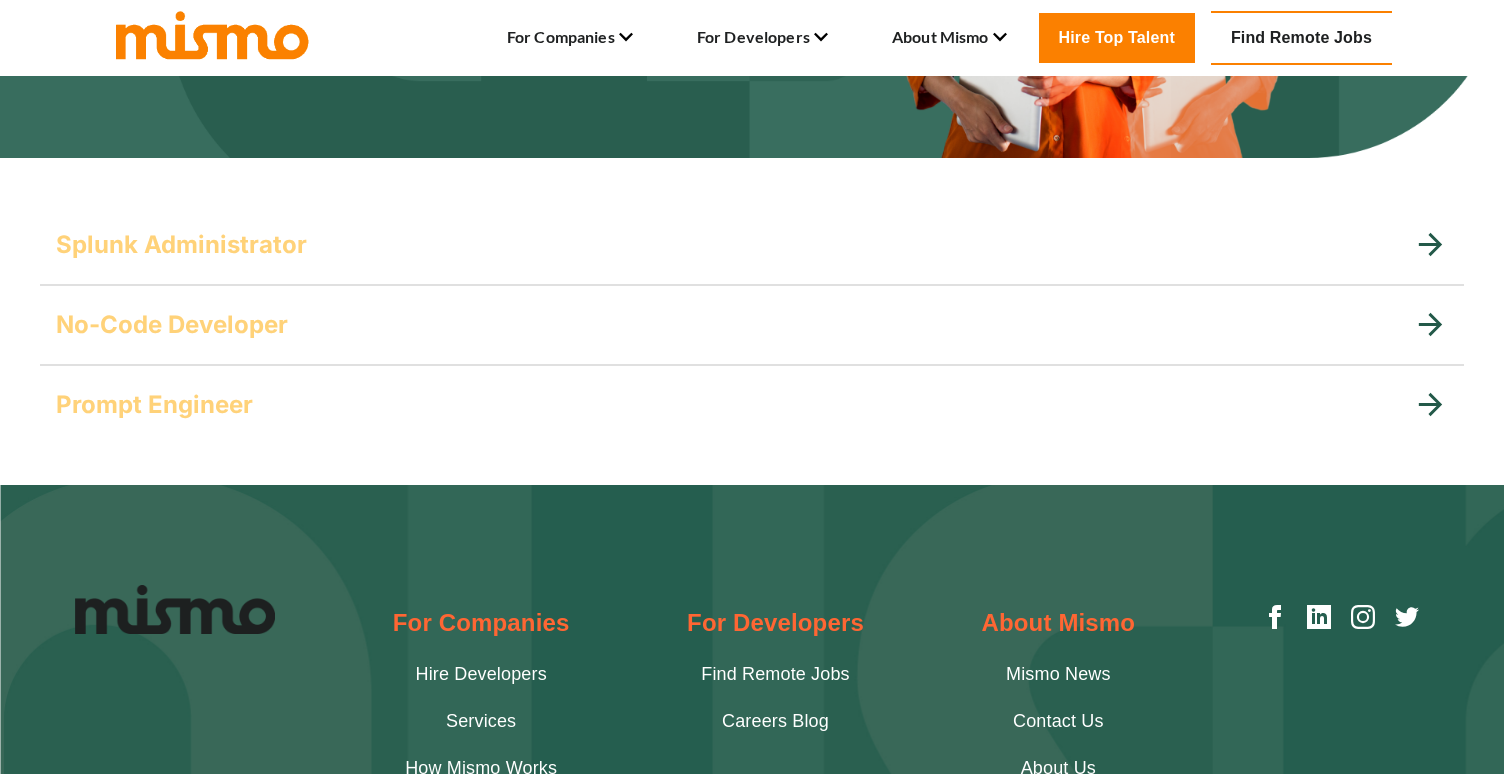 scroll, scrollTop: 409, scrollLeft: 0, axis: vertical 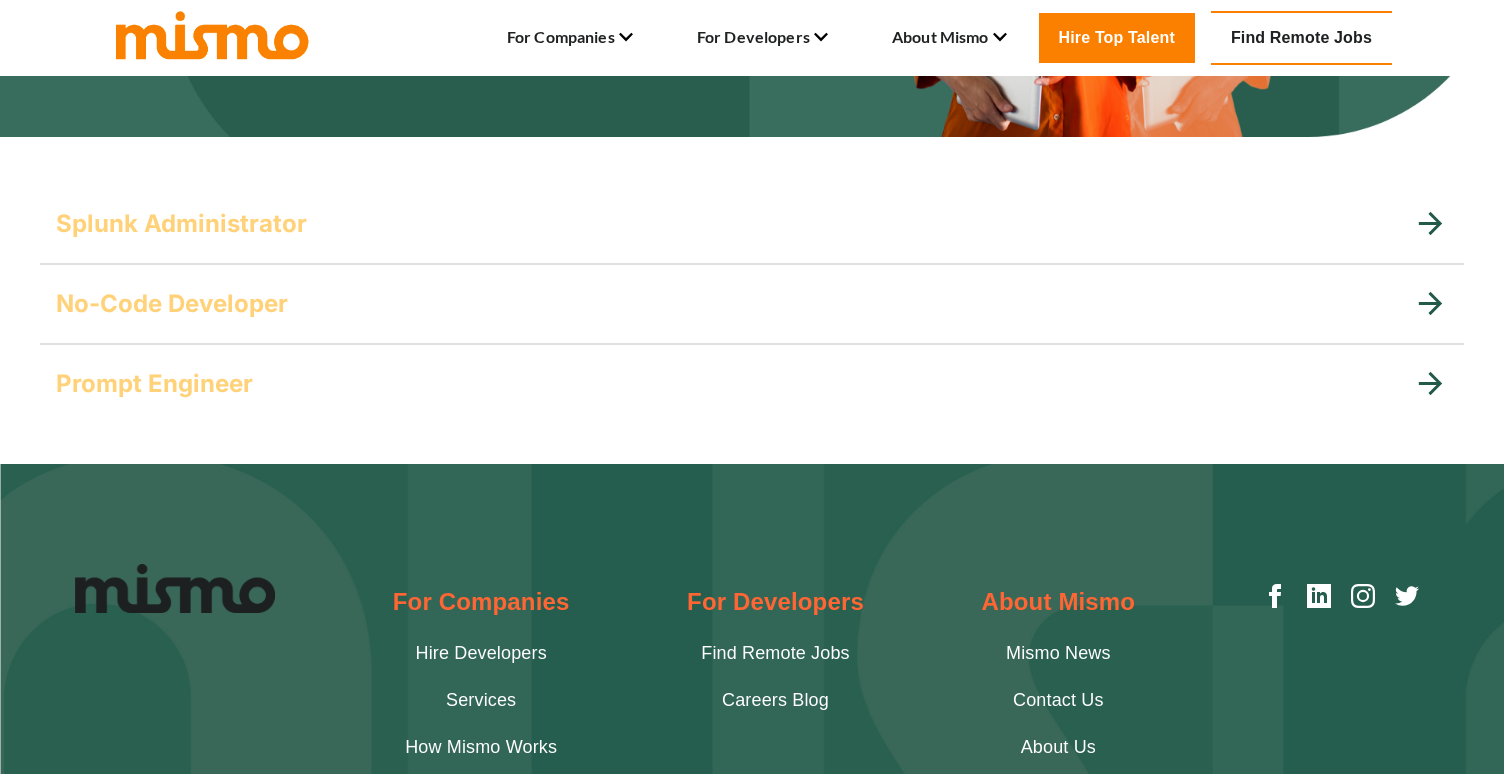 click on "Find Remote Jobs" at bounding box center (1301, 38) 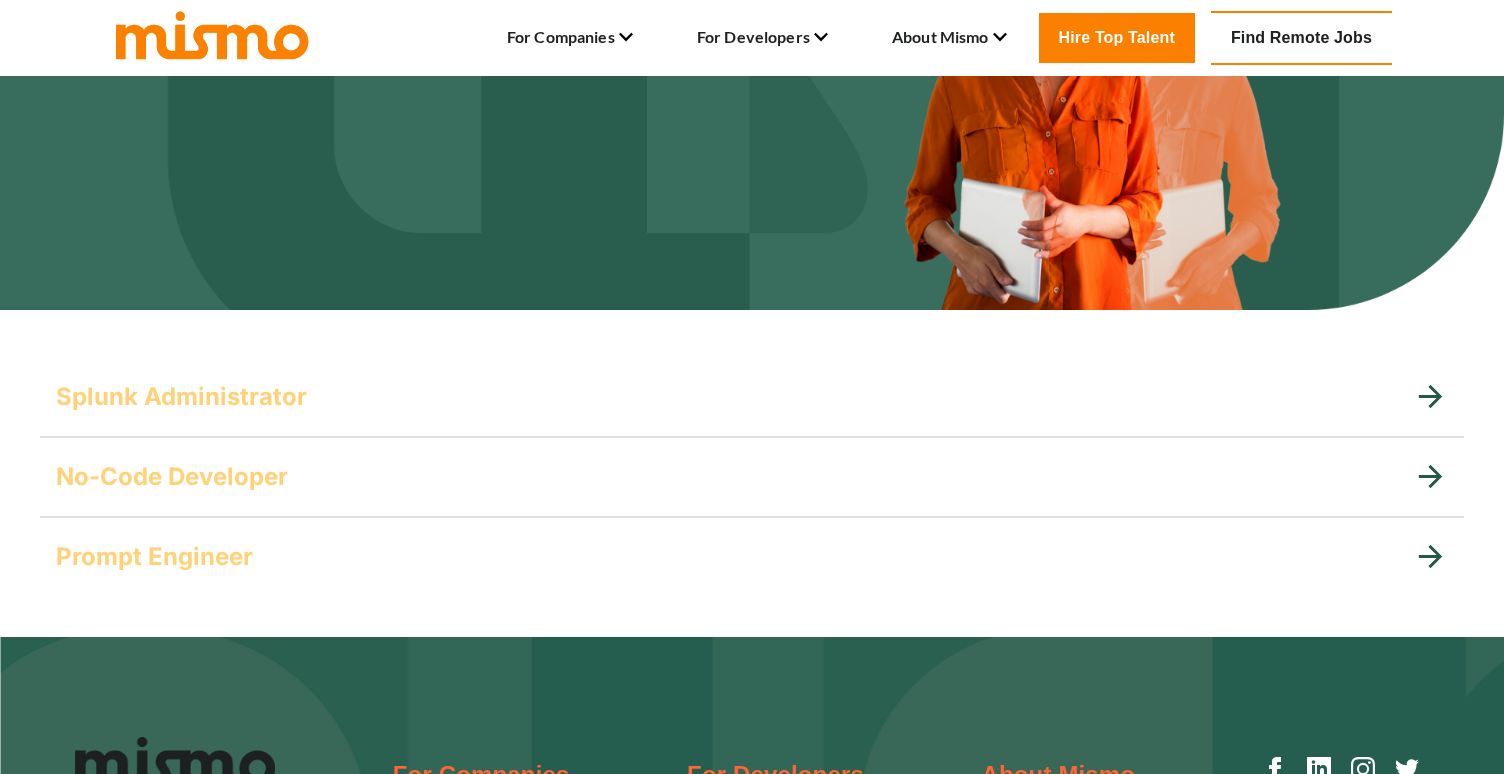 scroll, scrollTop: 0, scrollLeft: 0, axis: both 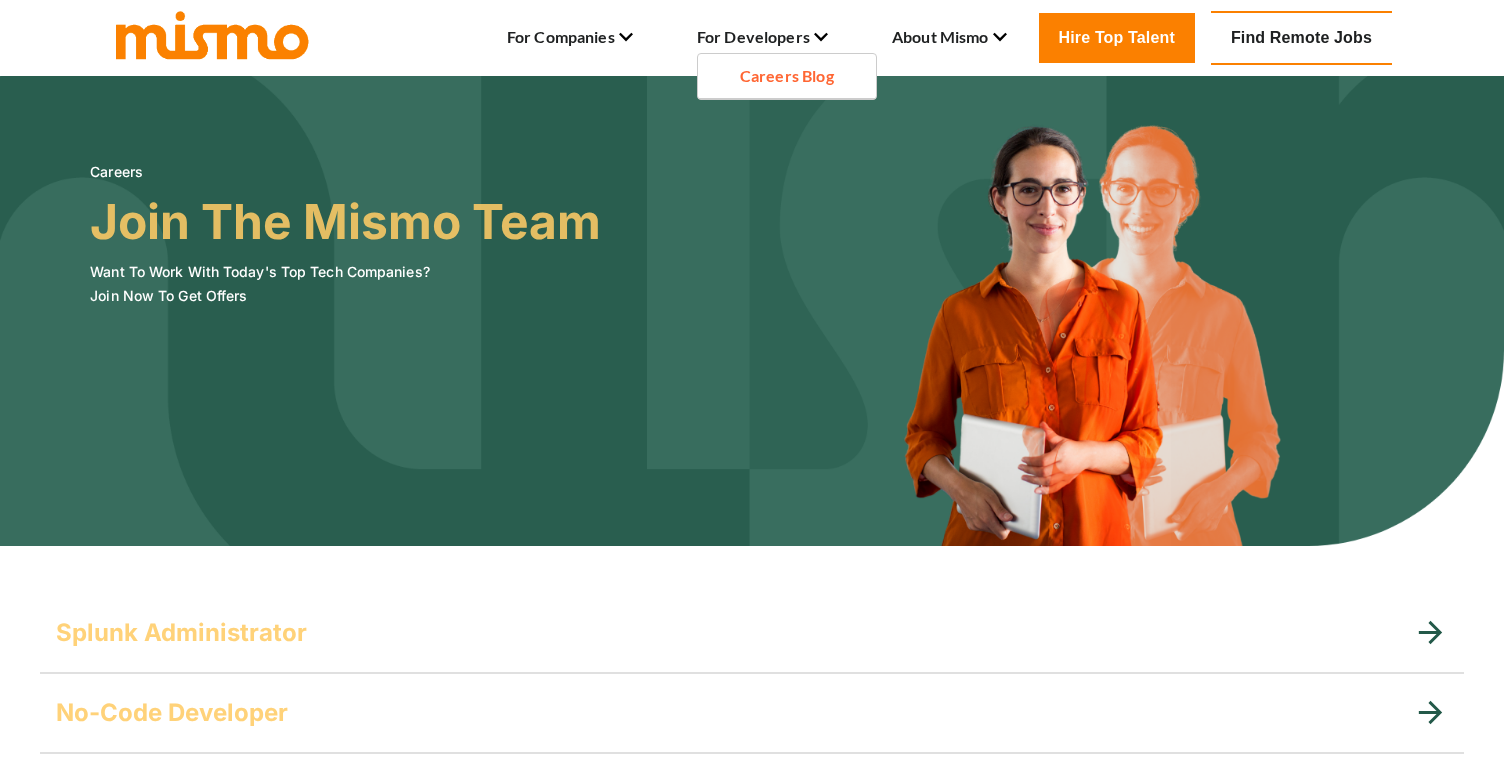 click on "Careers Blog" at bounding box center (787, 76) 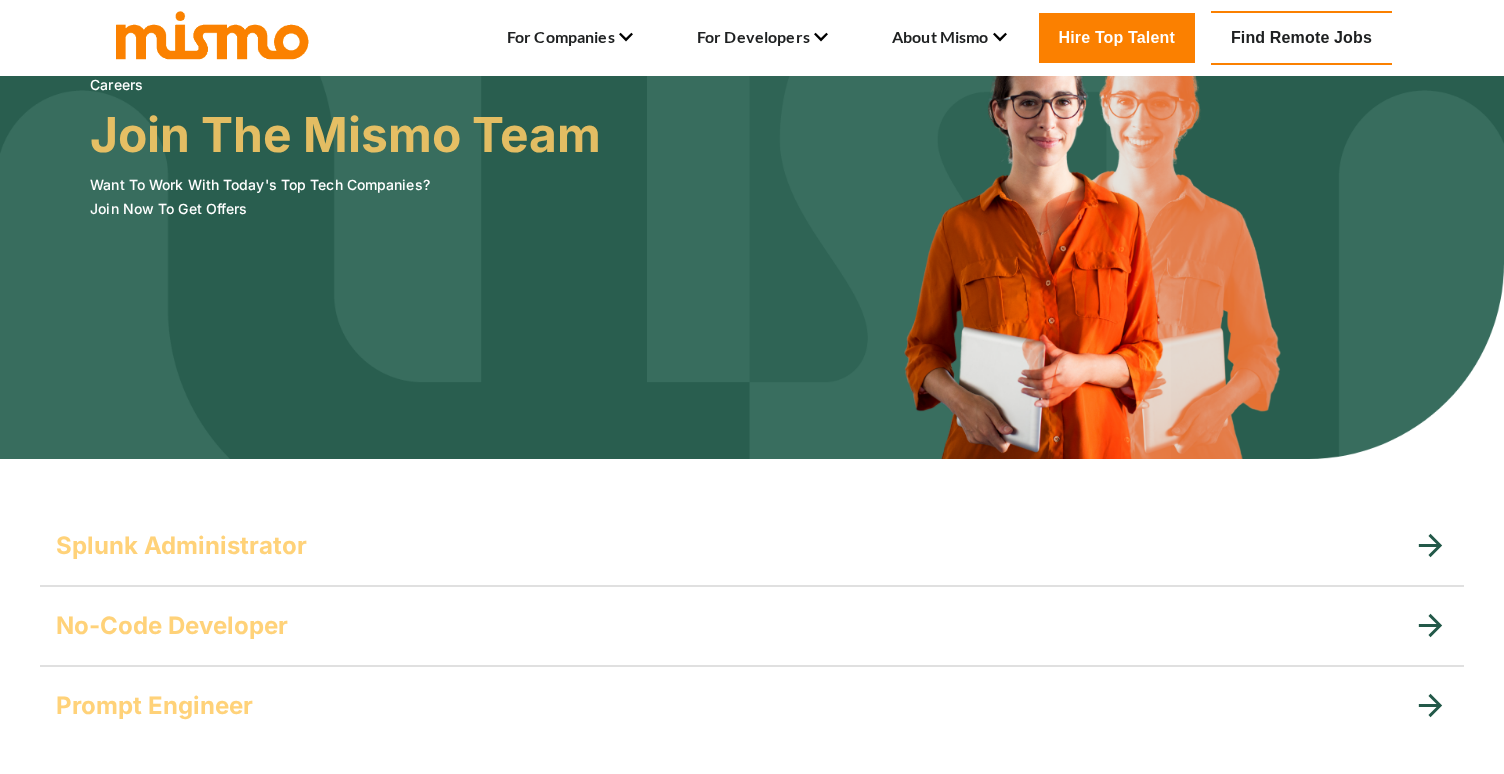 scroll, scrollTop: 89, scrollLeft: 0, axis: vertical 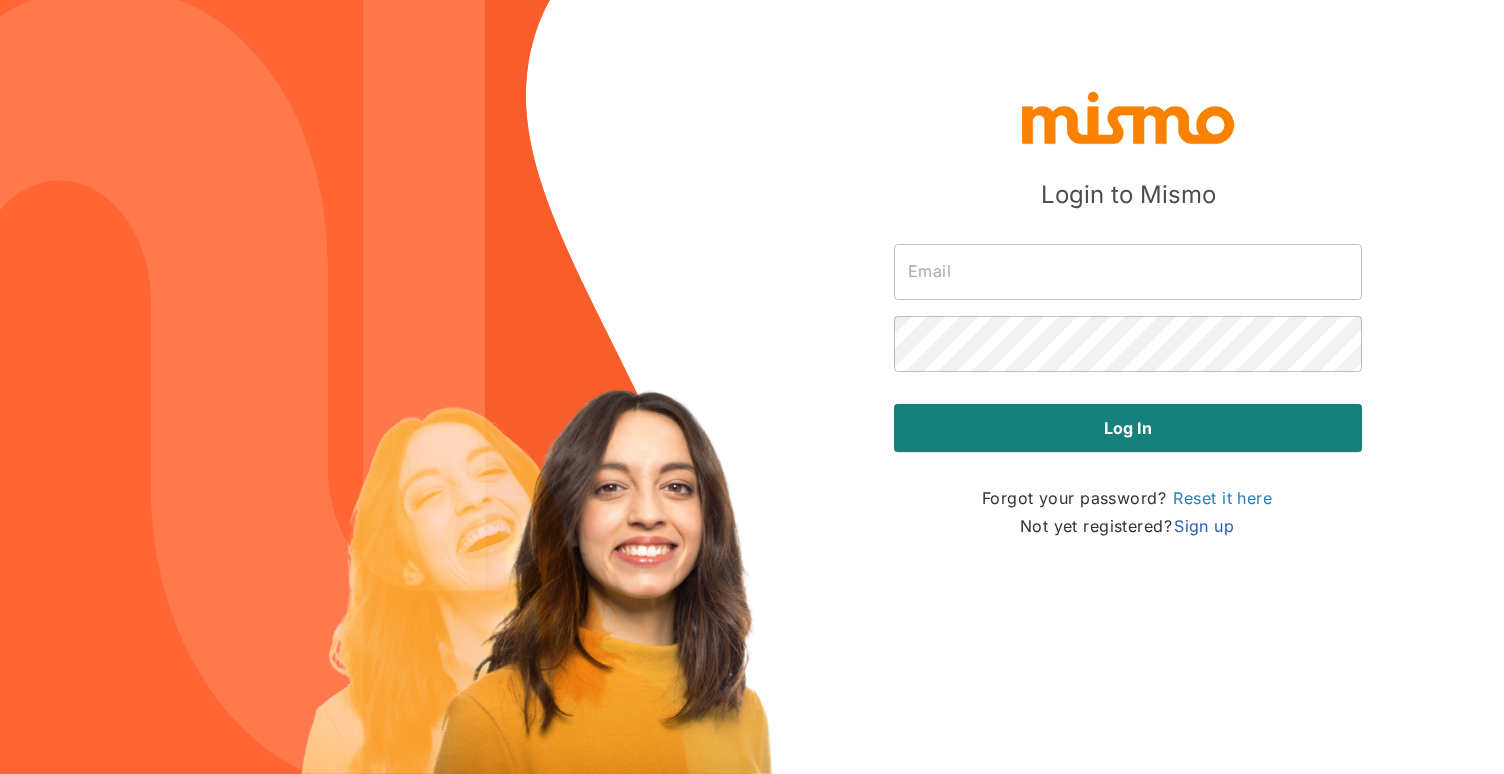 click on "Sign up" at bounding box center (1204, 526) 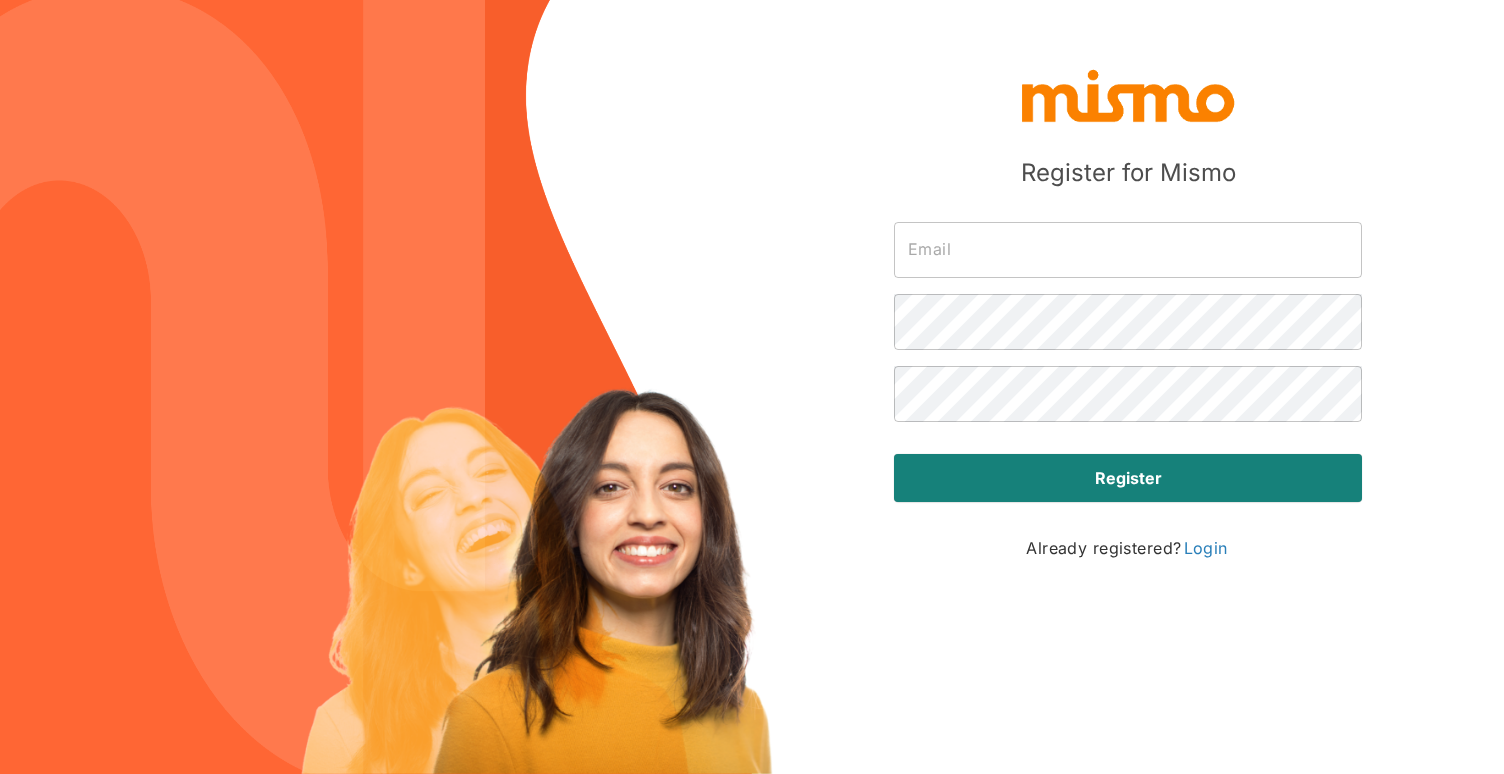 click at bounding box center [1128, 250] 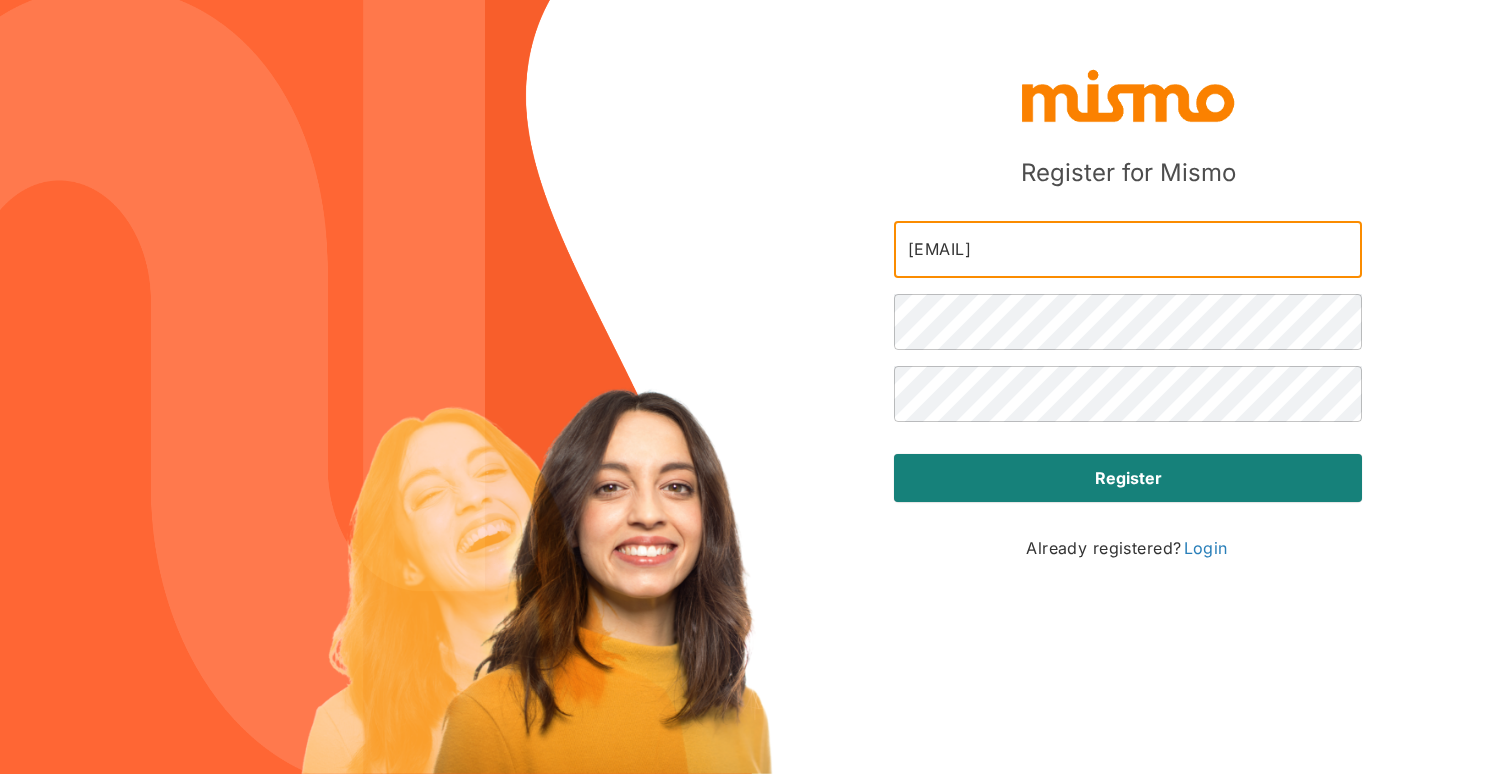 type on "johnuwaishe@gmail.com" 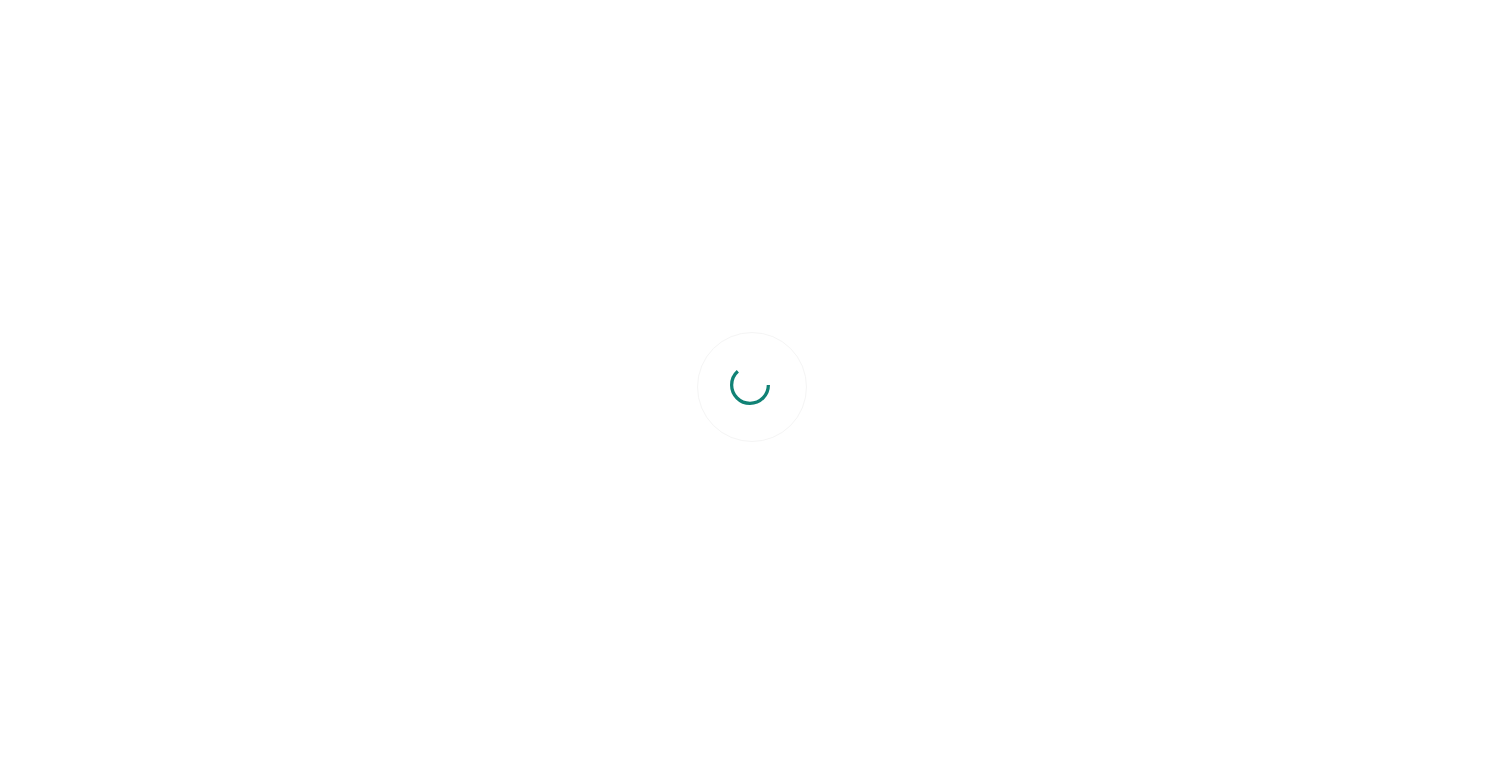 scroll, scrollTop: 0, scrollLeft: 0, axis: both 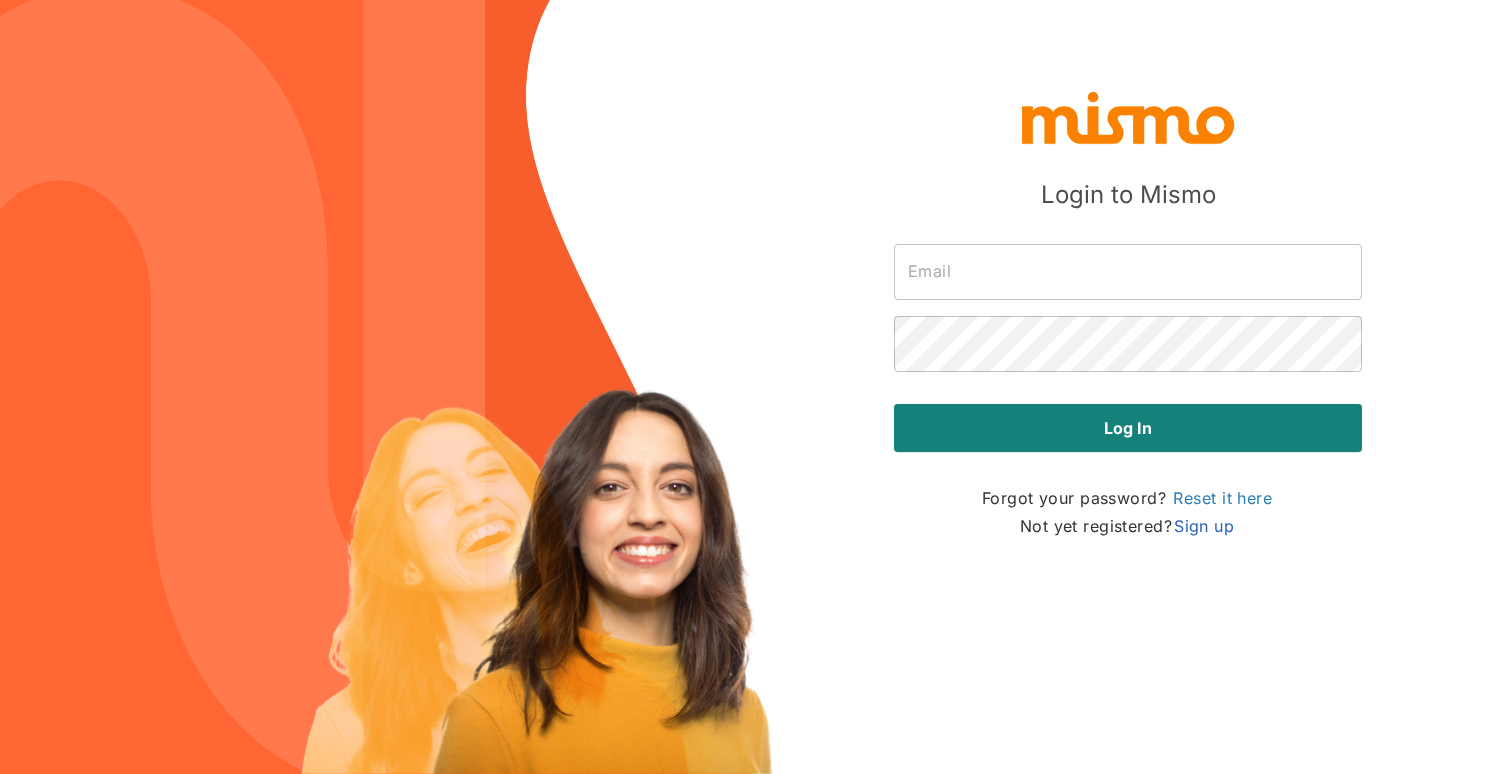 click on "Sign up" at bounding box center (1204, 526) 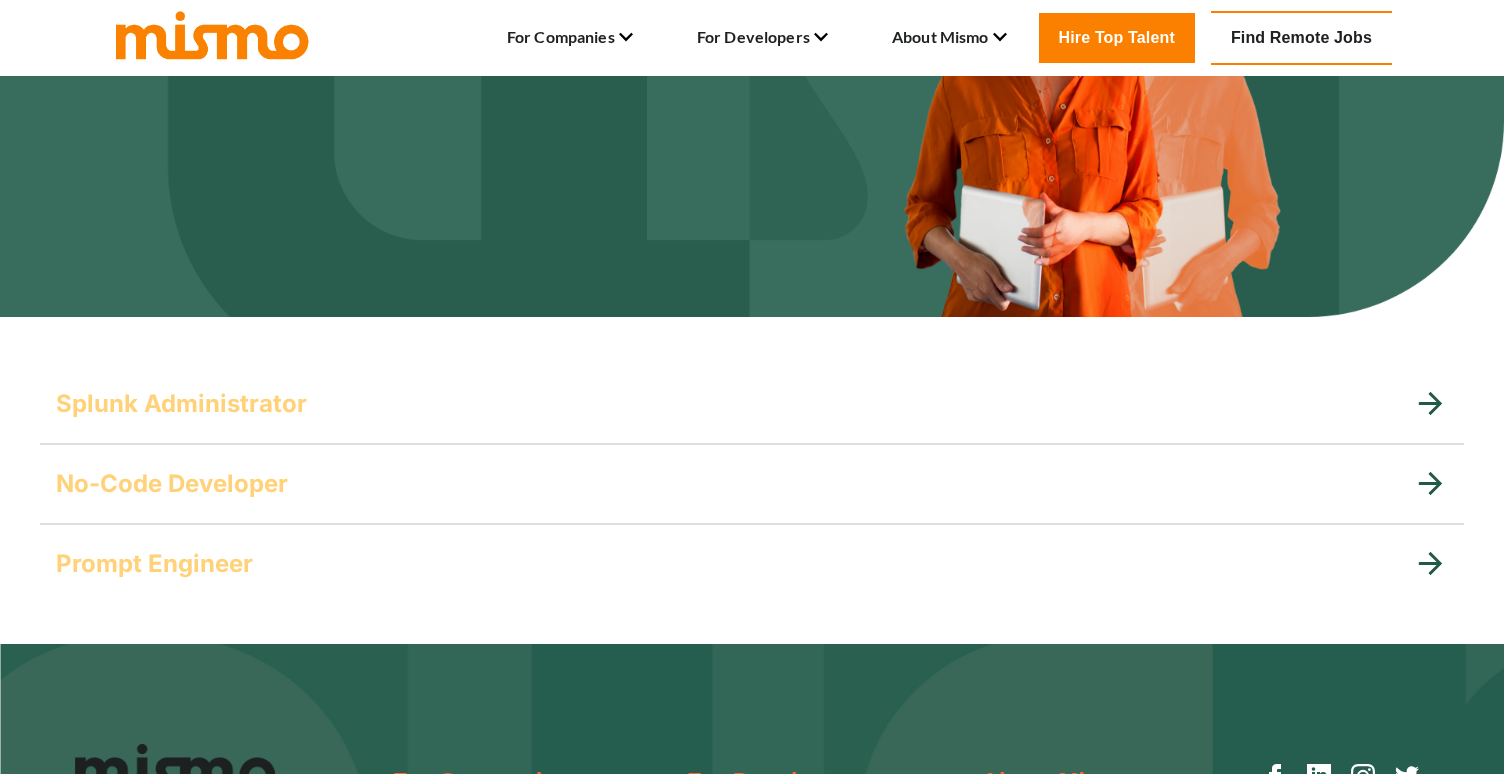 scroll, scrollTop: 267, scrollLeft: 0, axis: vertical 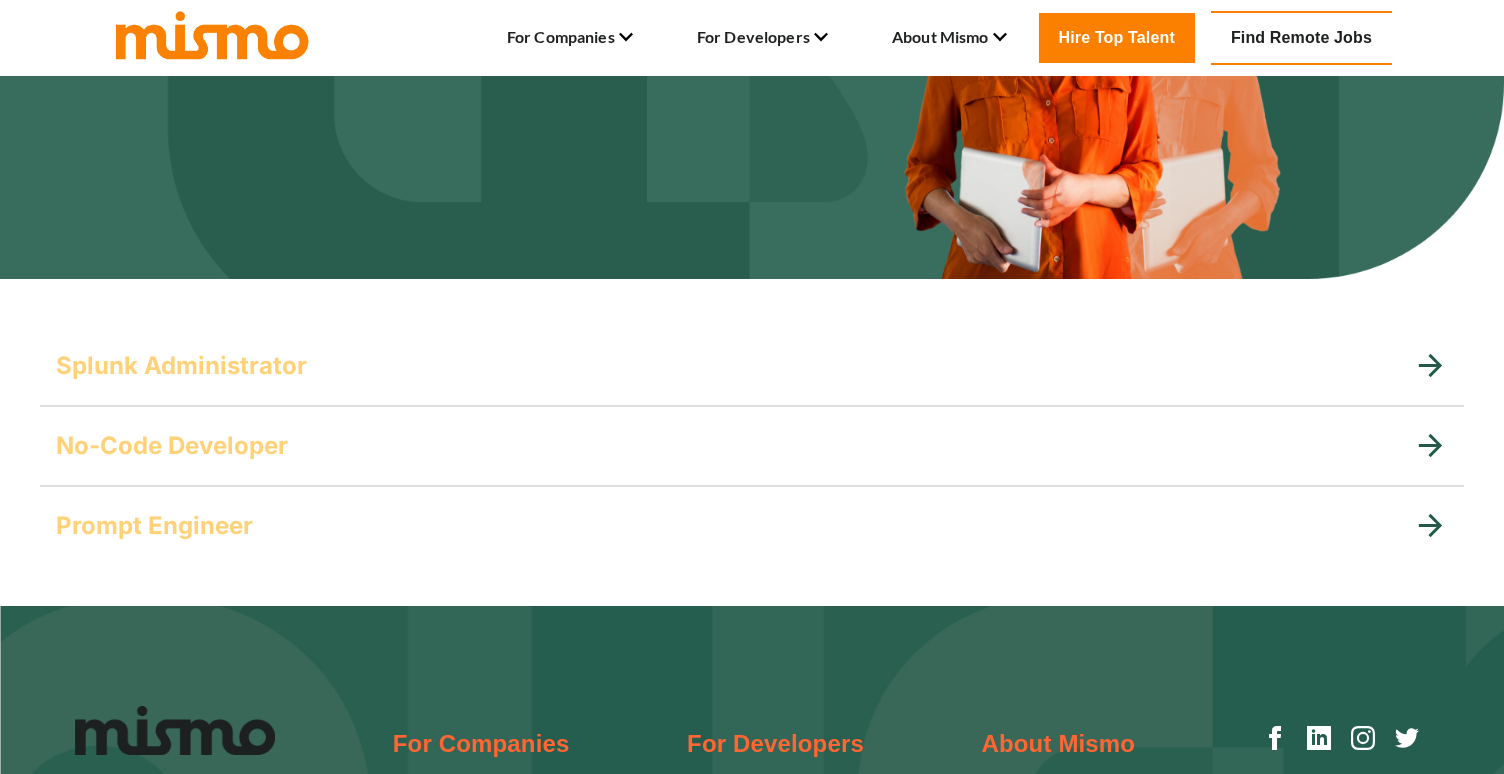 click on "No-Code Developer" at bounding box center (752, 446) 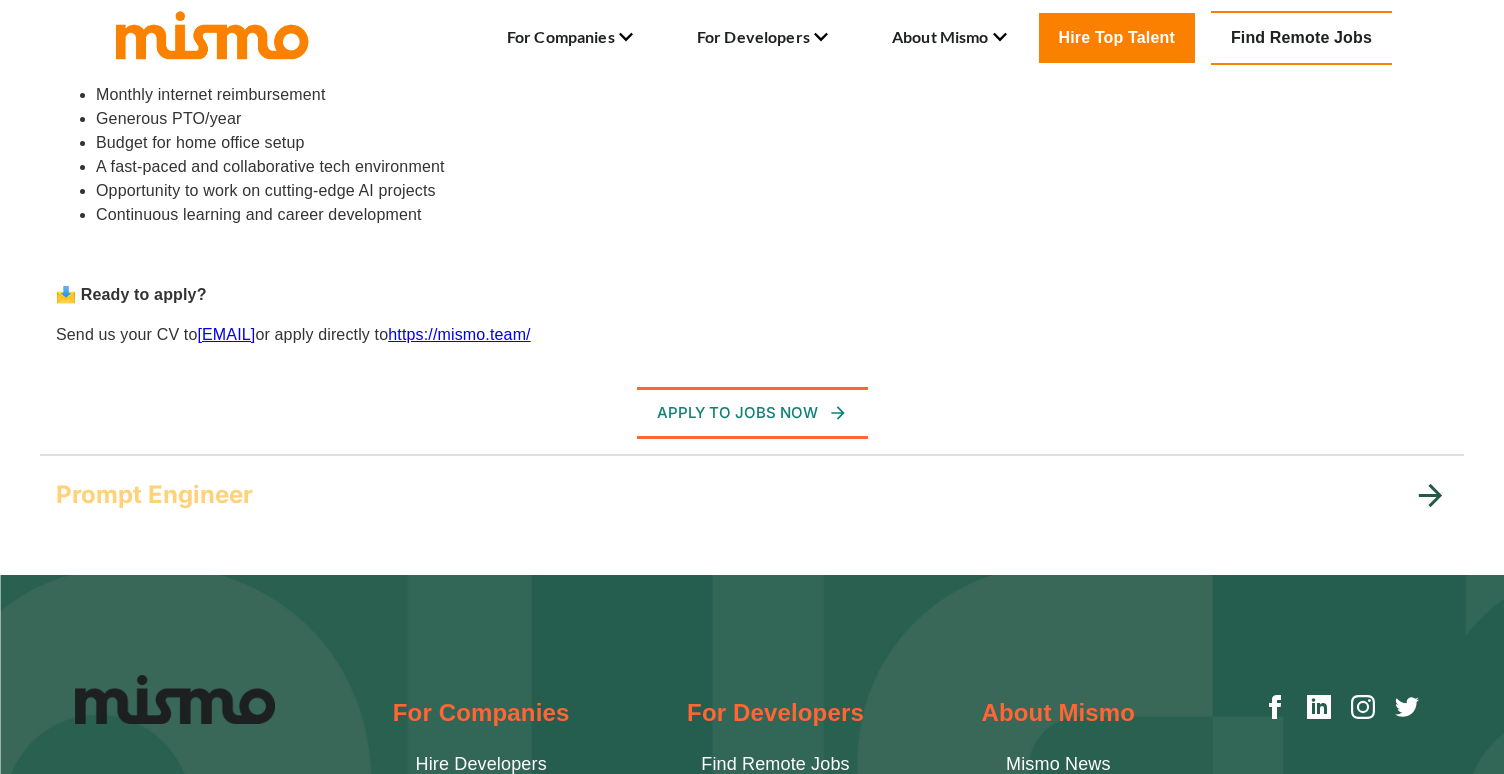 scroll, scrollTop: 1295, scrollLeft: 0, axis: vertical 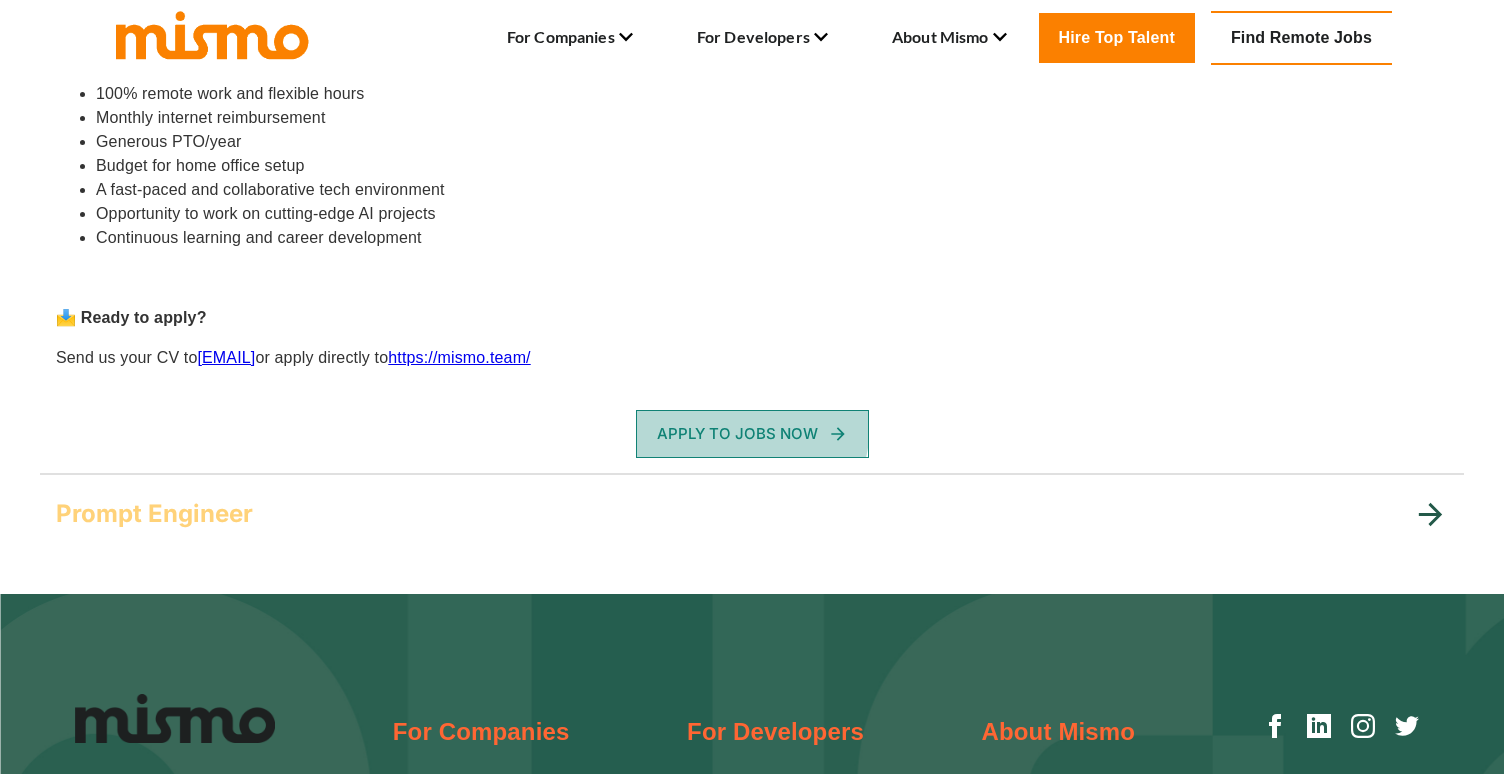 click on "Apply To Jobs Now" at bounding box center [752, 434] 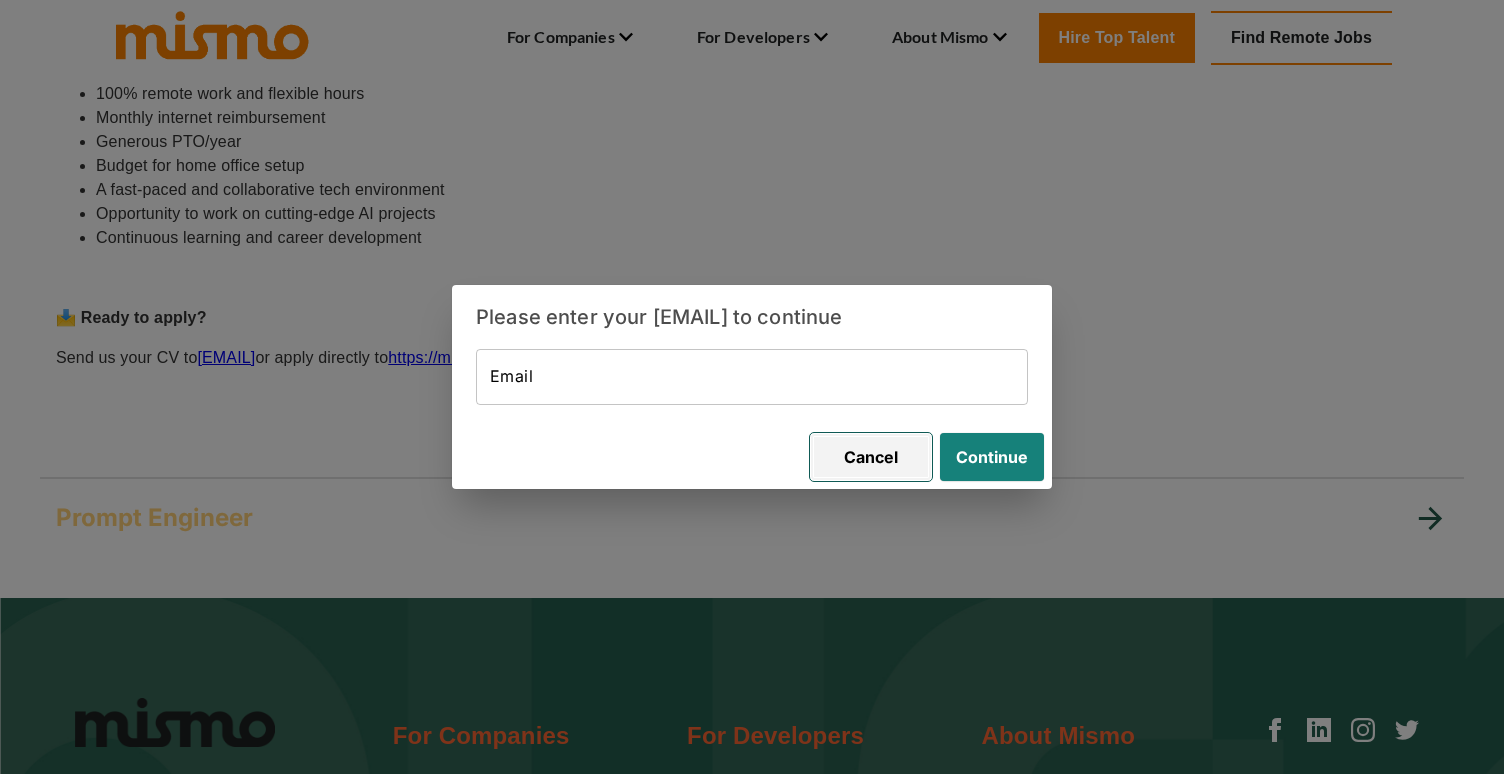 click on "Cancel" at bounding box center [871, 457] 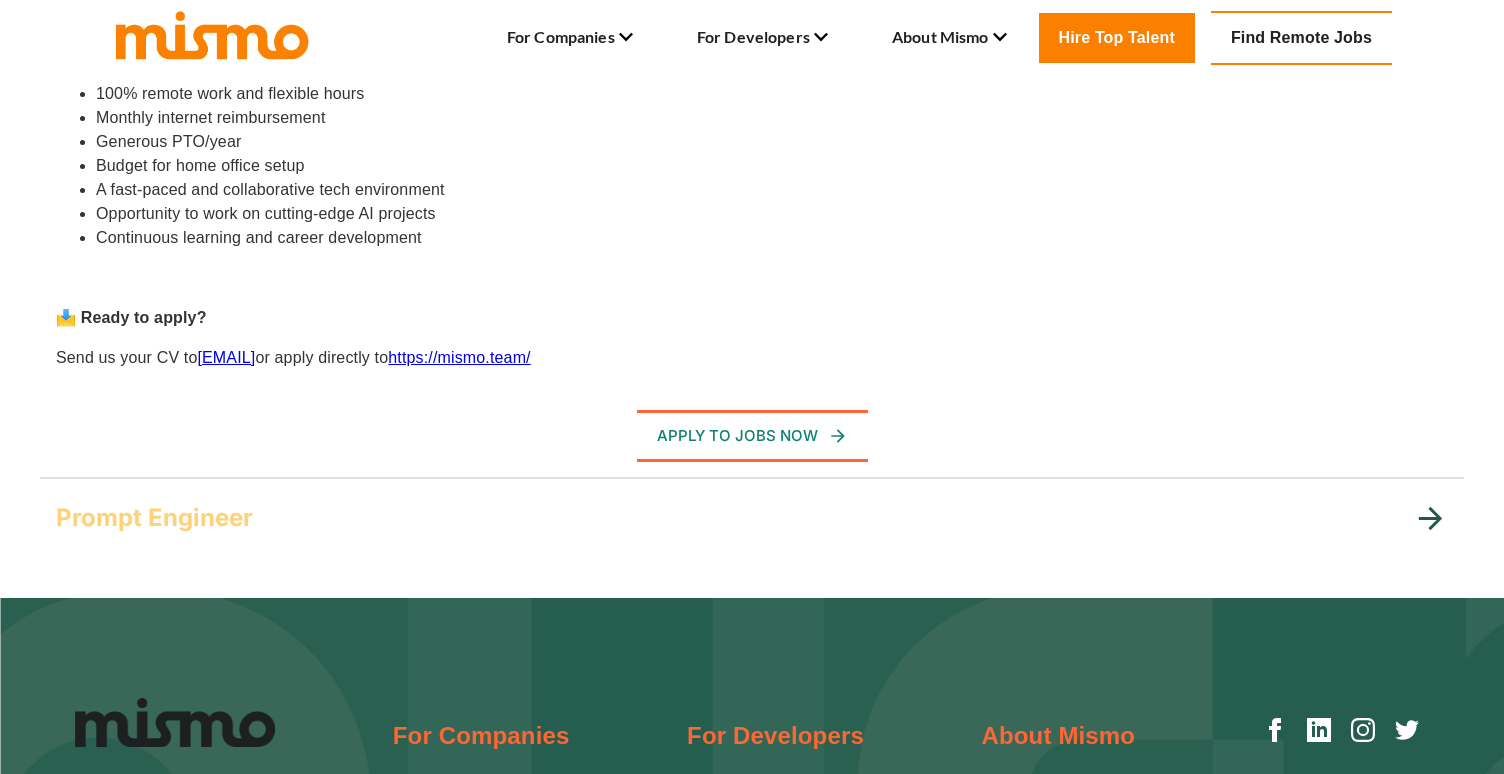 click on "Prompt Engineer" at bounding box center [752, 518] 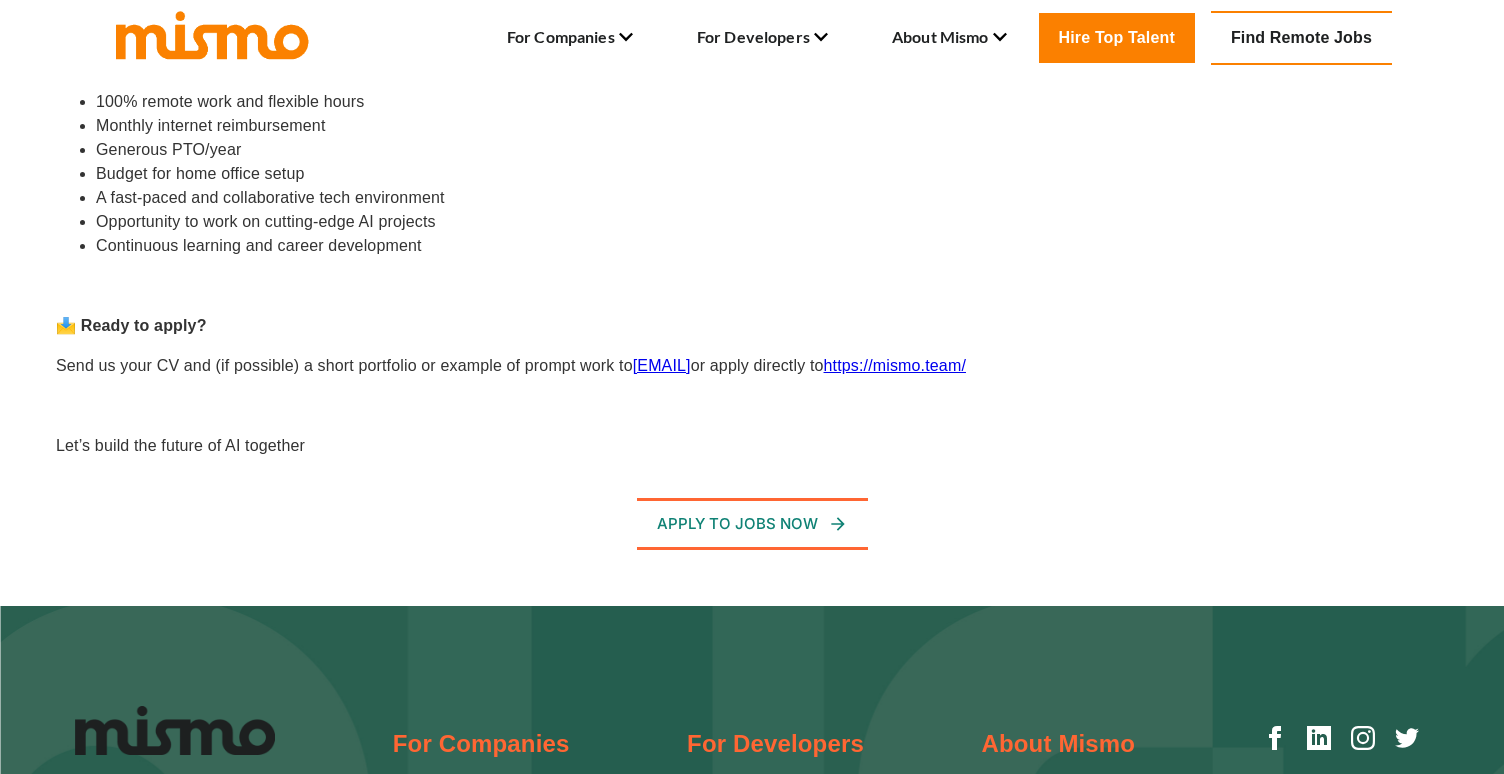 scroll, scrollTop: 1726, scrollLeft: 0, axis: vertical 